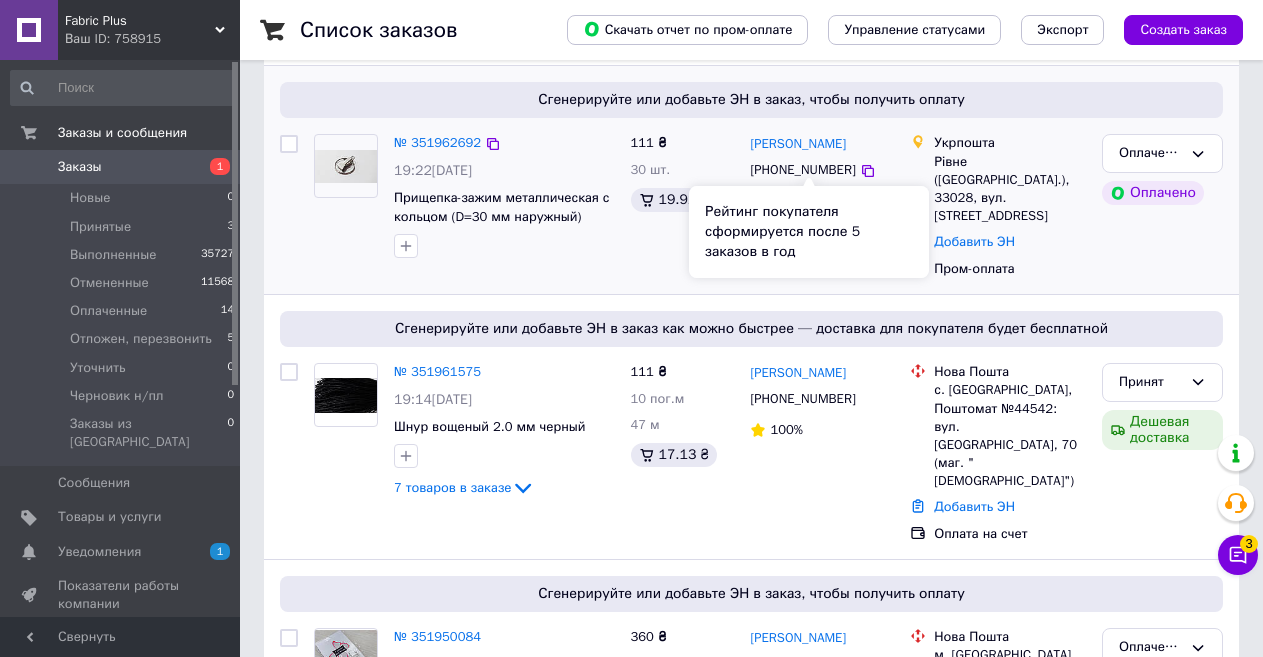 scroll, scrollTop: 400, scrollLeft: 0, axis: vertical 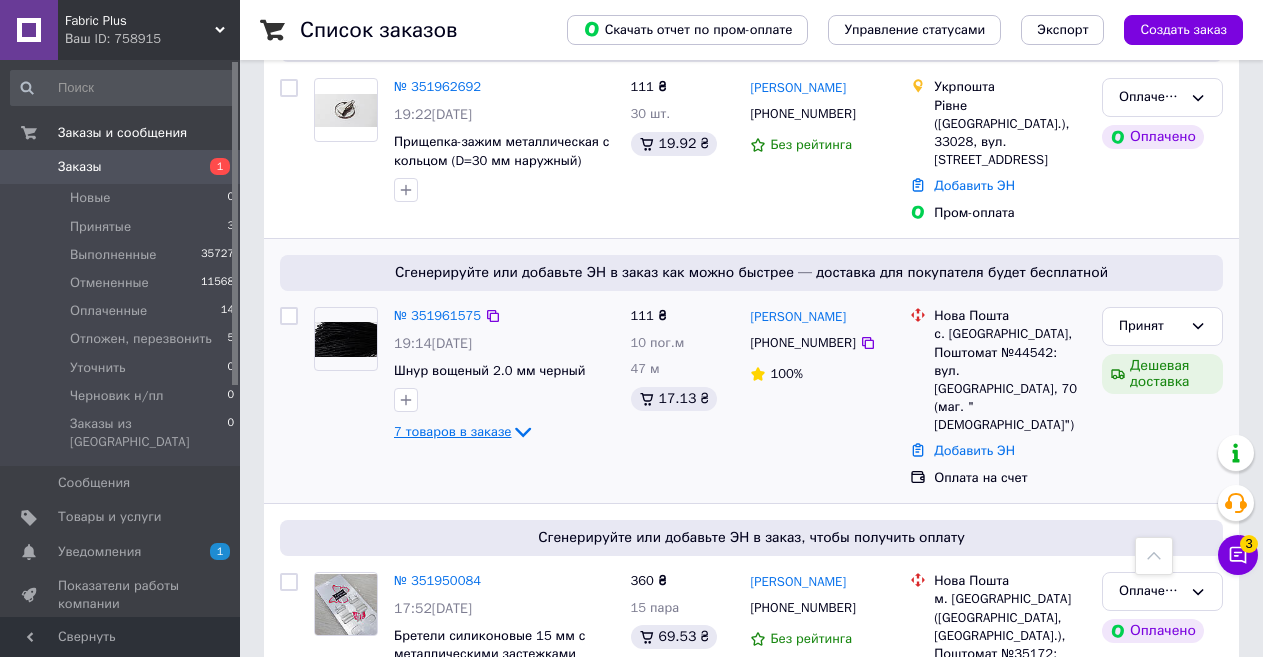 click on "7 товаров в заказе" at bounding box center (452, 431) 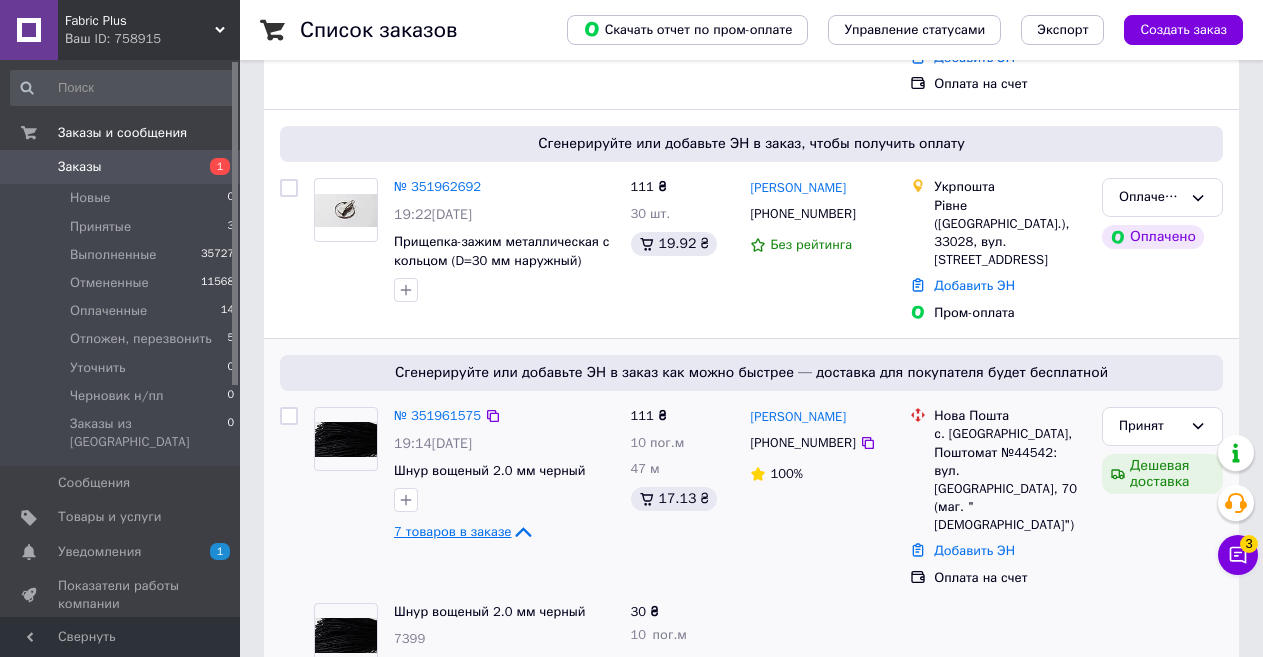 scroll, scrollTop: 400, scrollLeft: 0, axis: vertical 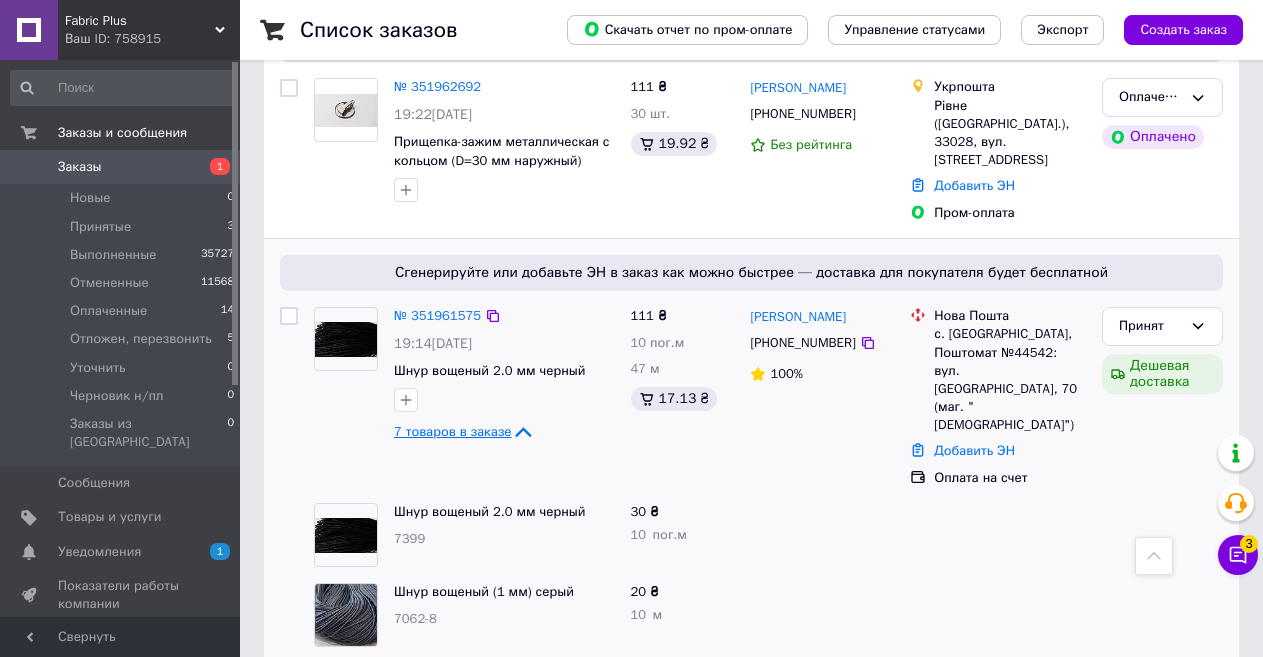 click on "7 товаров в заказе" at bounding box center (452, 431) 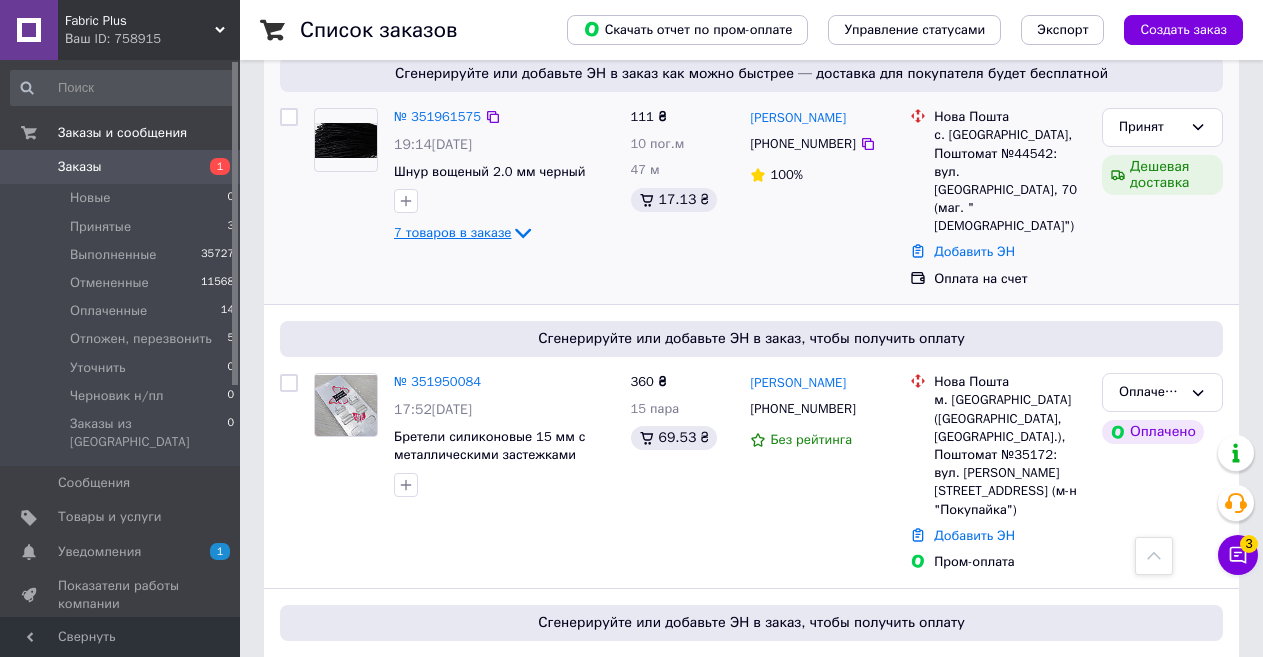 scroll, scrollTop: 600, scrollLeft: 0, axis: vertical 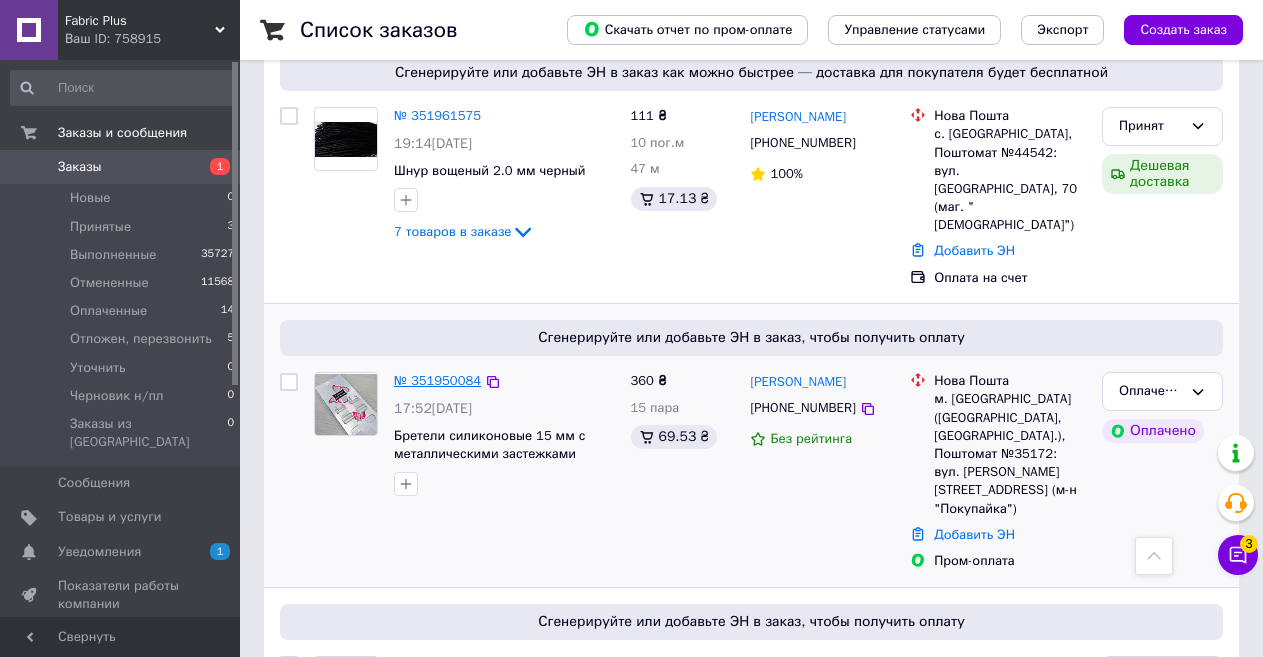 click on "№ 351950084" at bounding box center [437, 380] 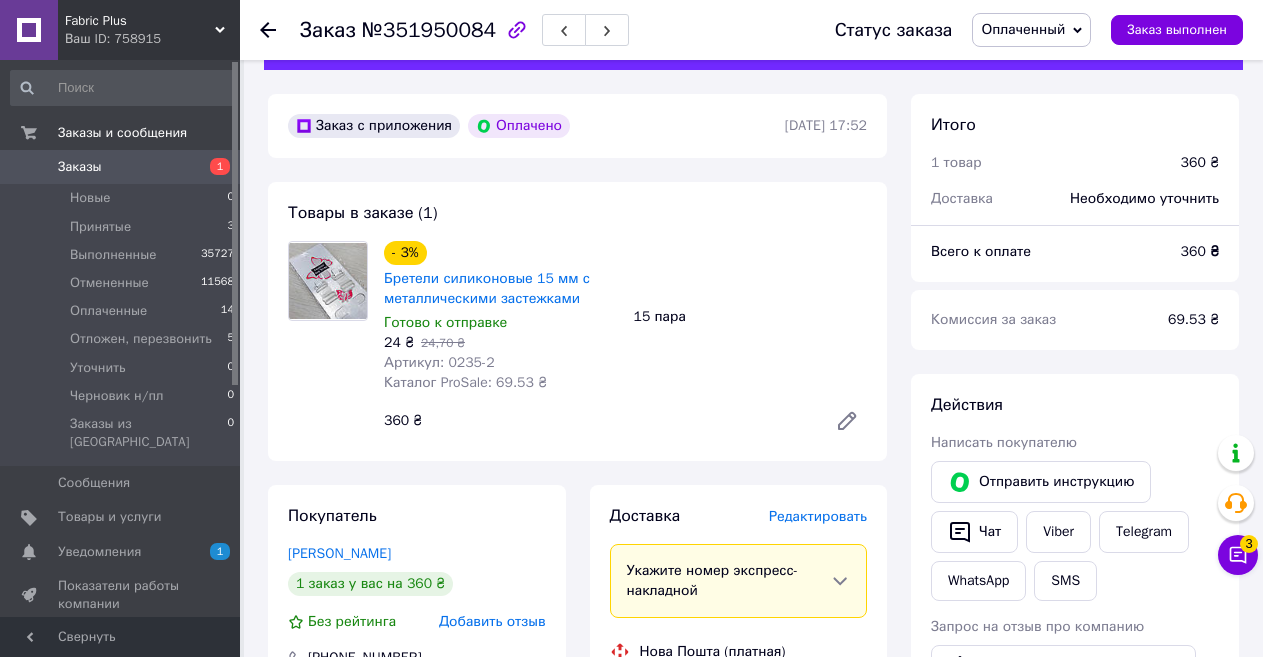 scroll, scrollTop: 0, scrollLeft: 0, axis: both 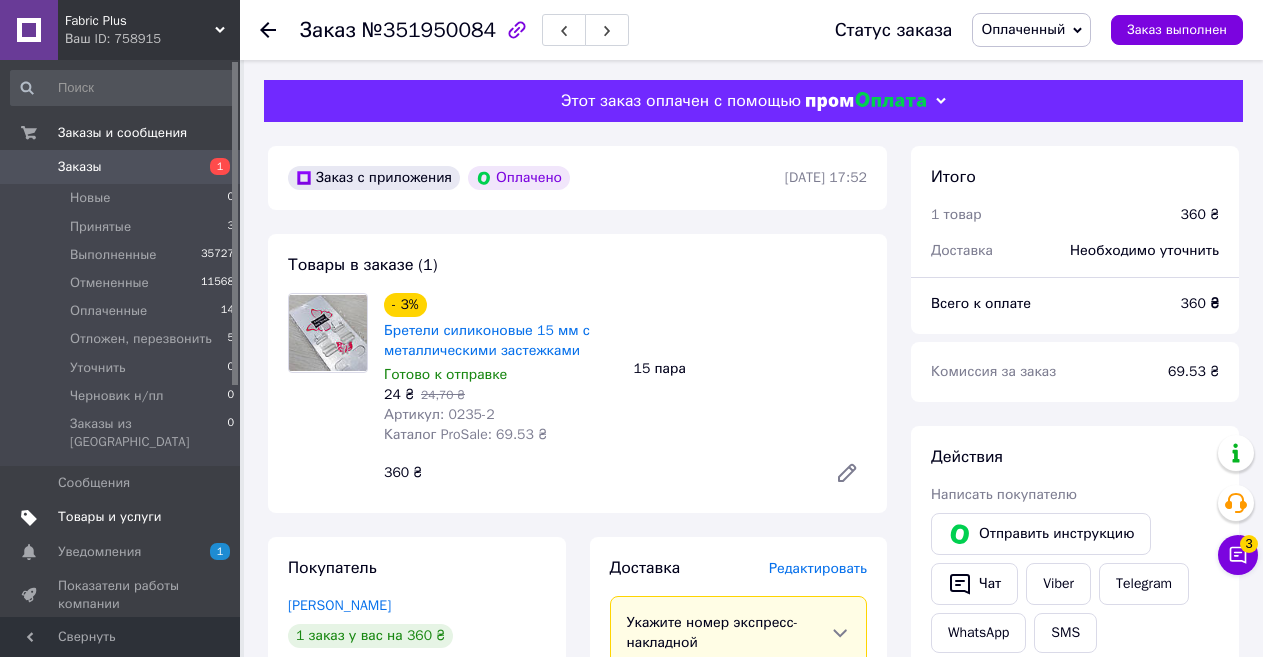 click on "Товары и услуги" at bounding box center (110, 517) 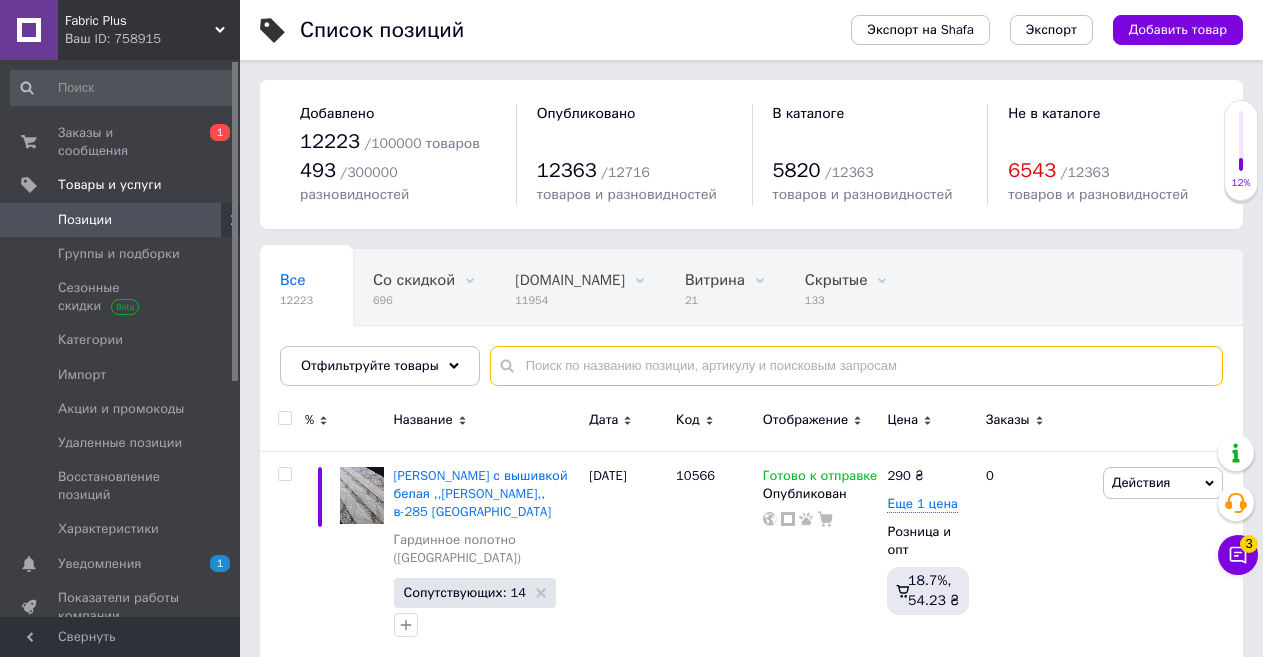 click at bounding box center (856, 366) 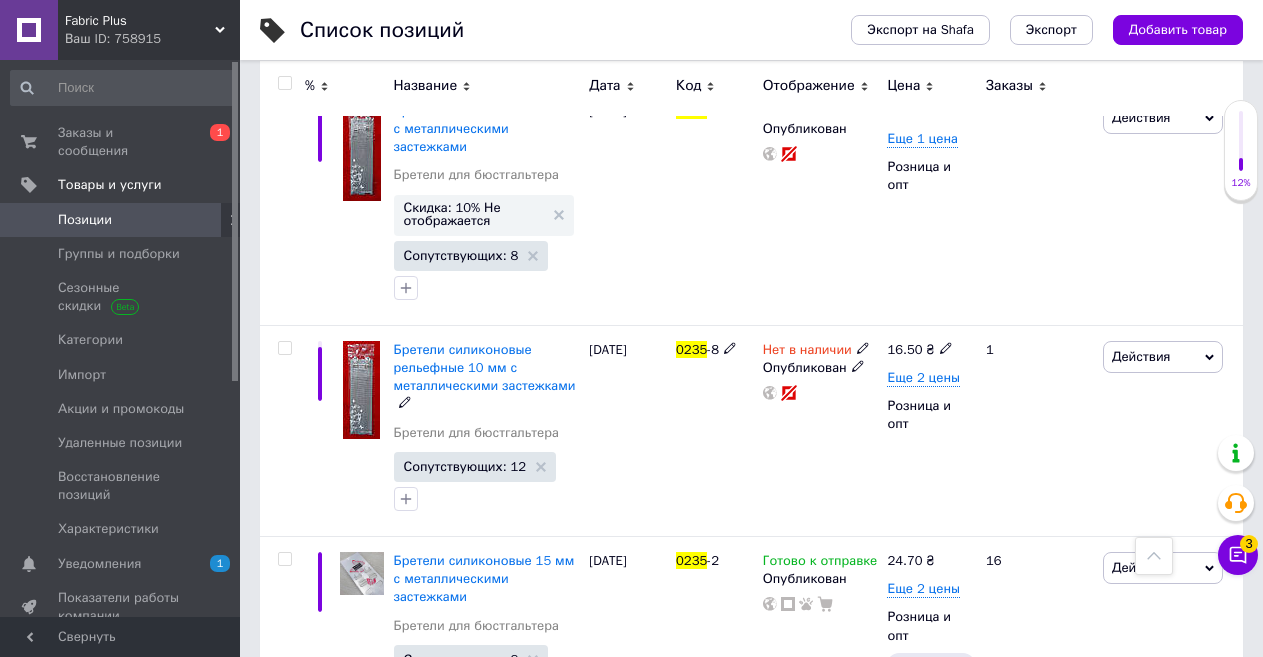 scroll, scrollTop: 828, scrollLeft: 0, axis: vertical 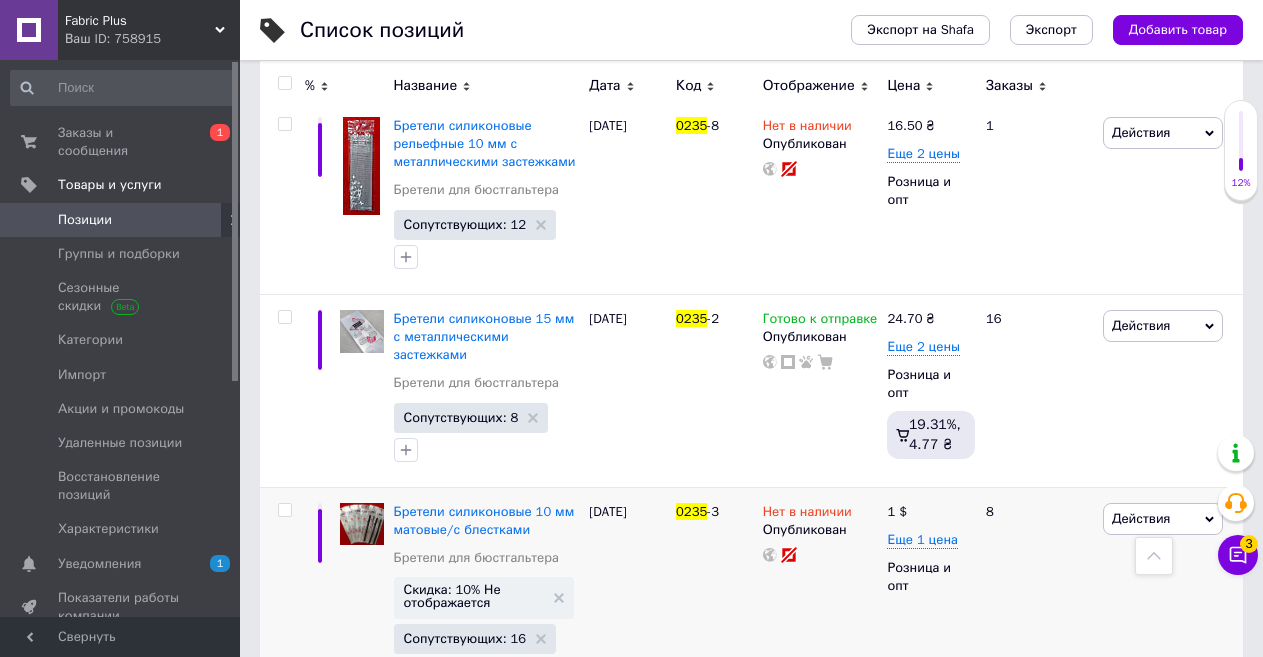 type on "0235" 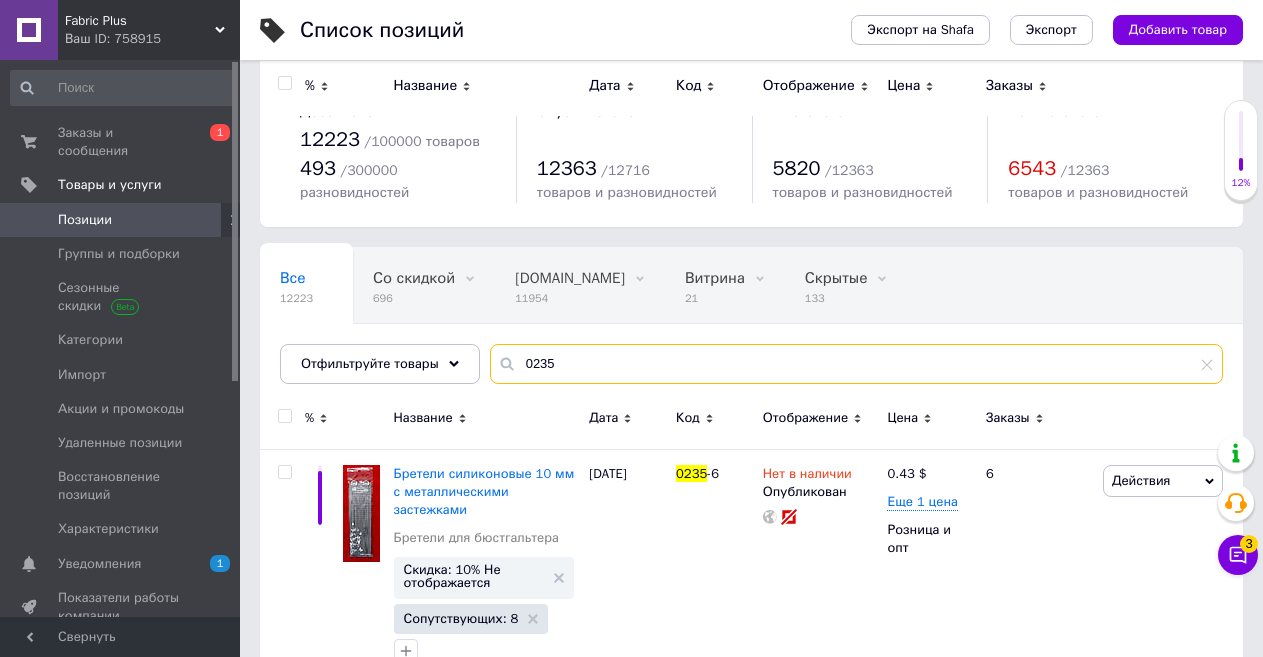 scroll, scrollTop: 0, scrollLeft: 0, axis: both 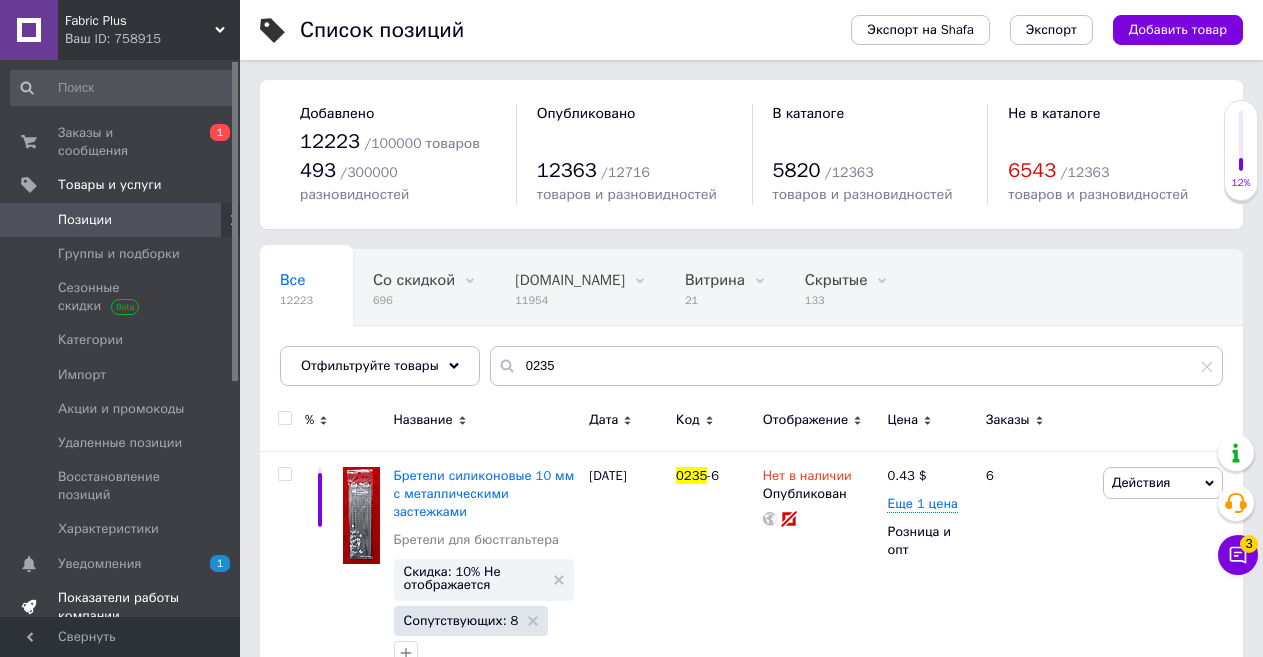 click on "Показатели работы компании" at bounding box center (121, 607) 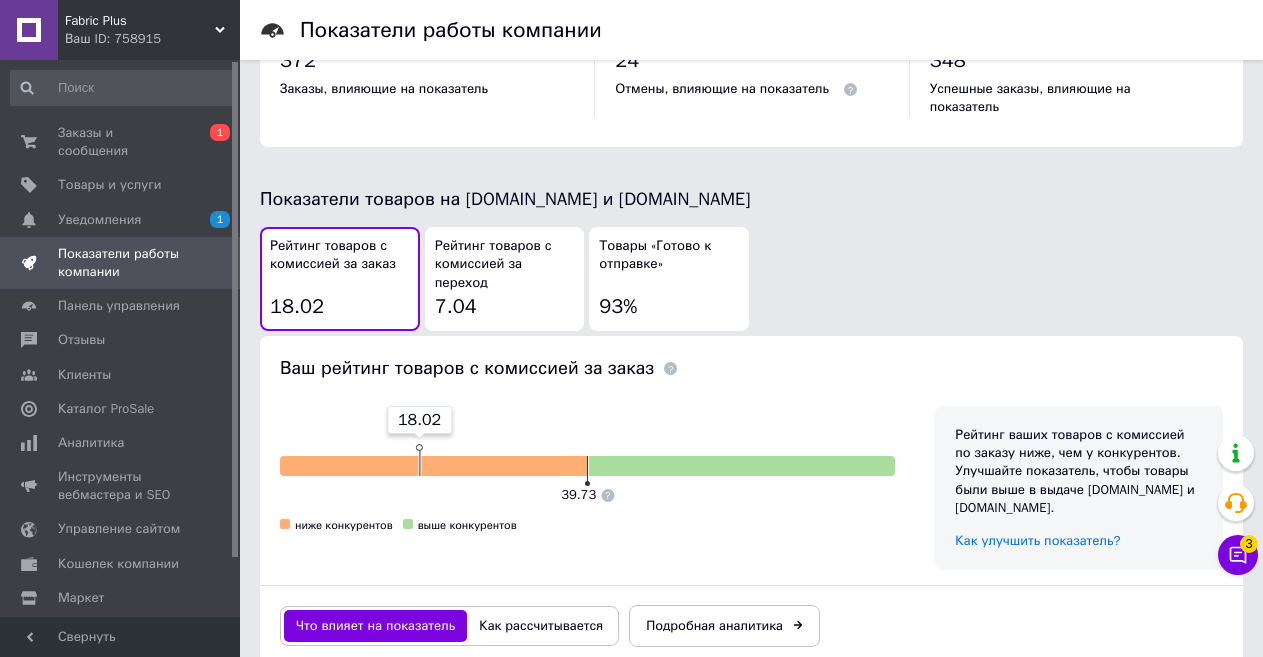 scroll, scrollTop: 1000, scrollLeft: 0, axis: vertical 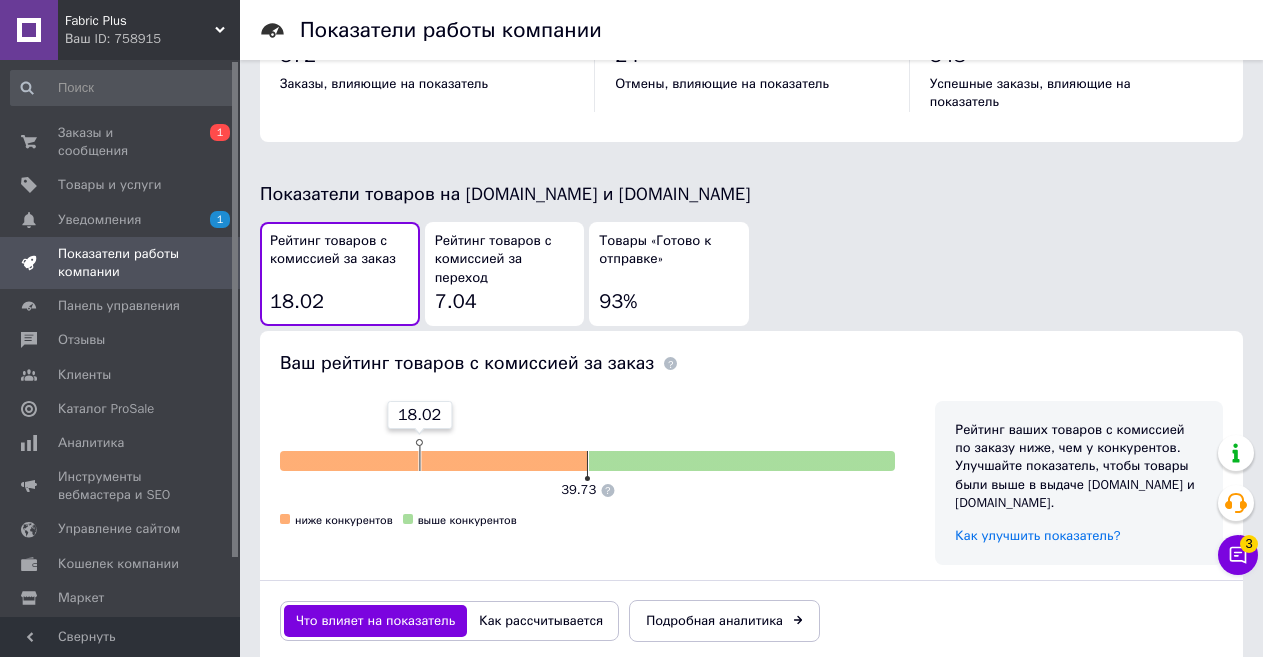 click on "Рейтинг товаров с комиссией за переход" at bounding box center [505, 260] 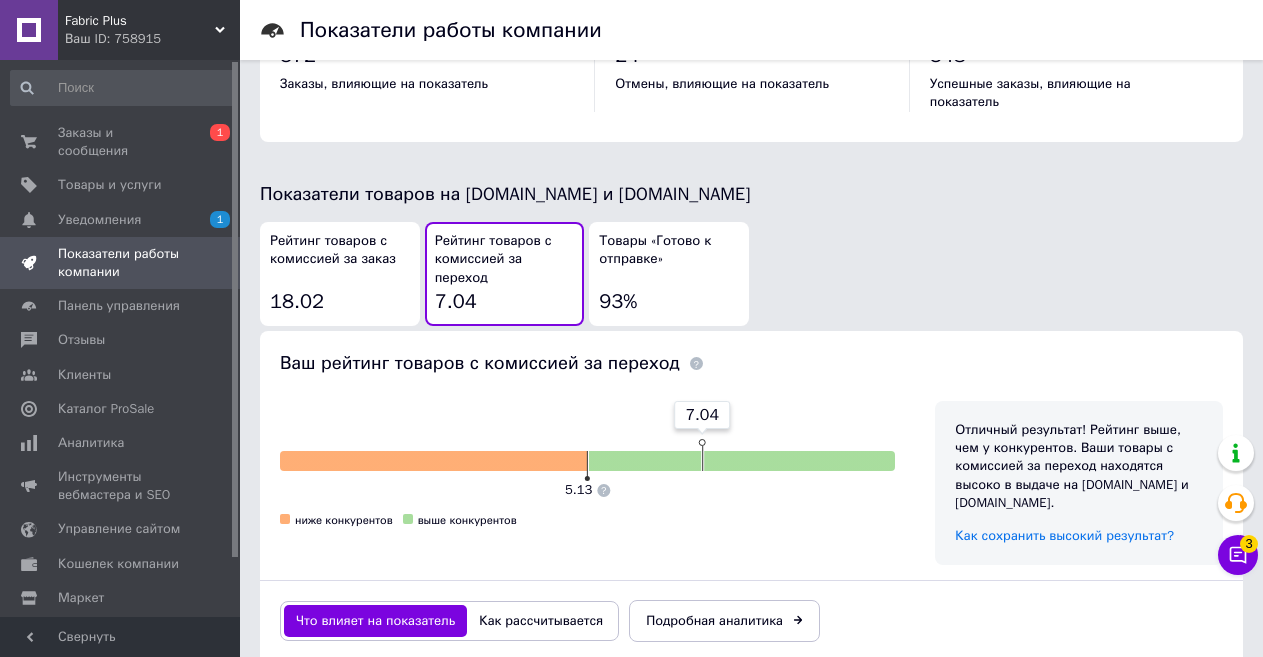 click on "Товары «Готово к отправке»" at bounding box center (669, 250) 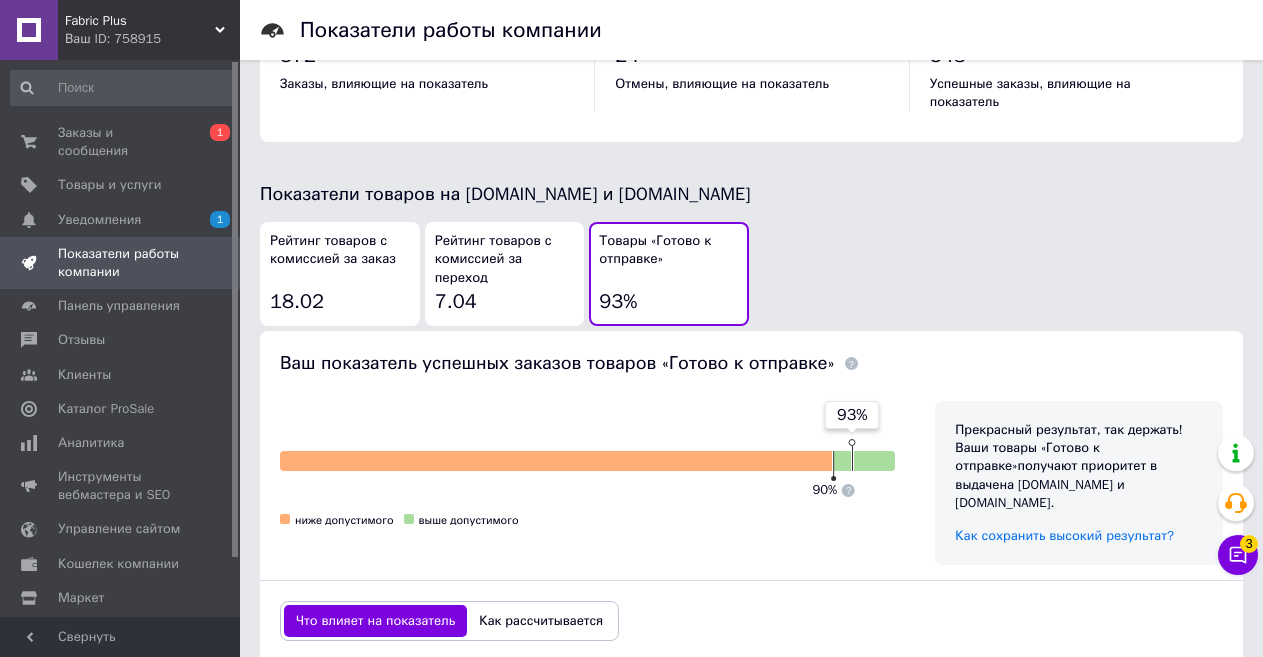click on "Рейтинг товаров с комиссией за заказ 18.02" at bounding box center (340, 274) 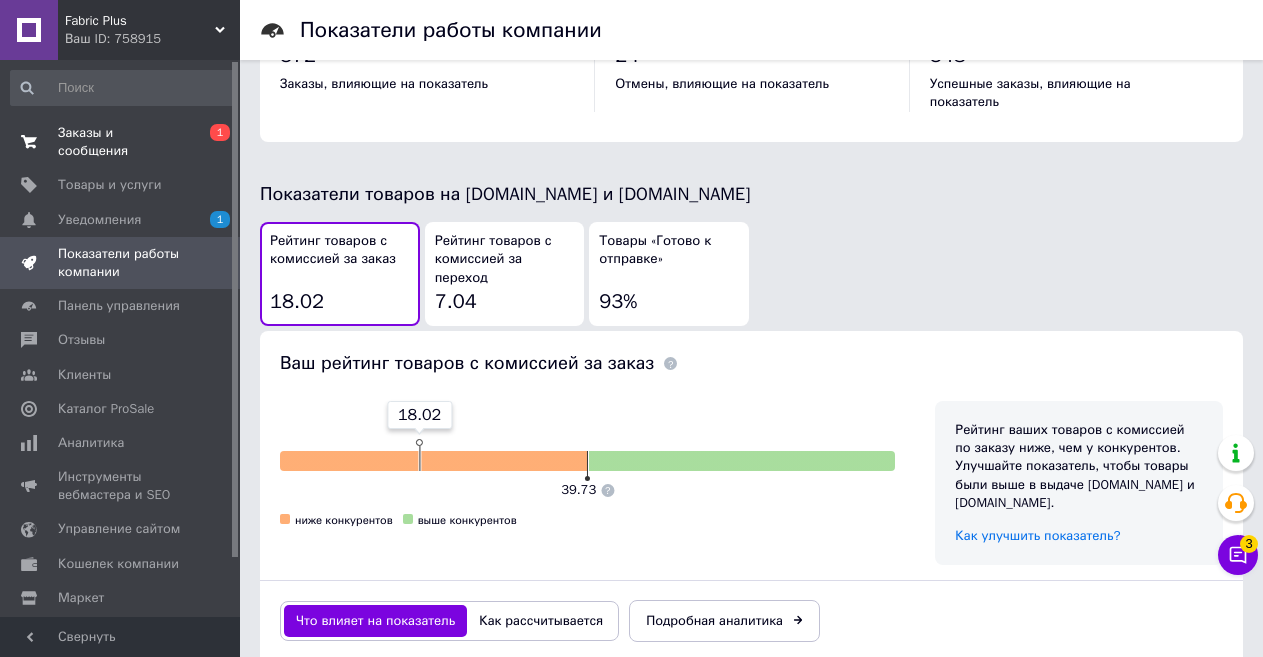 click on "Заказы и сообщения" at bounding box center (121, 142) 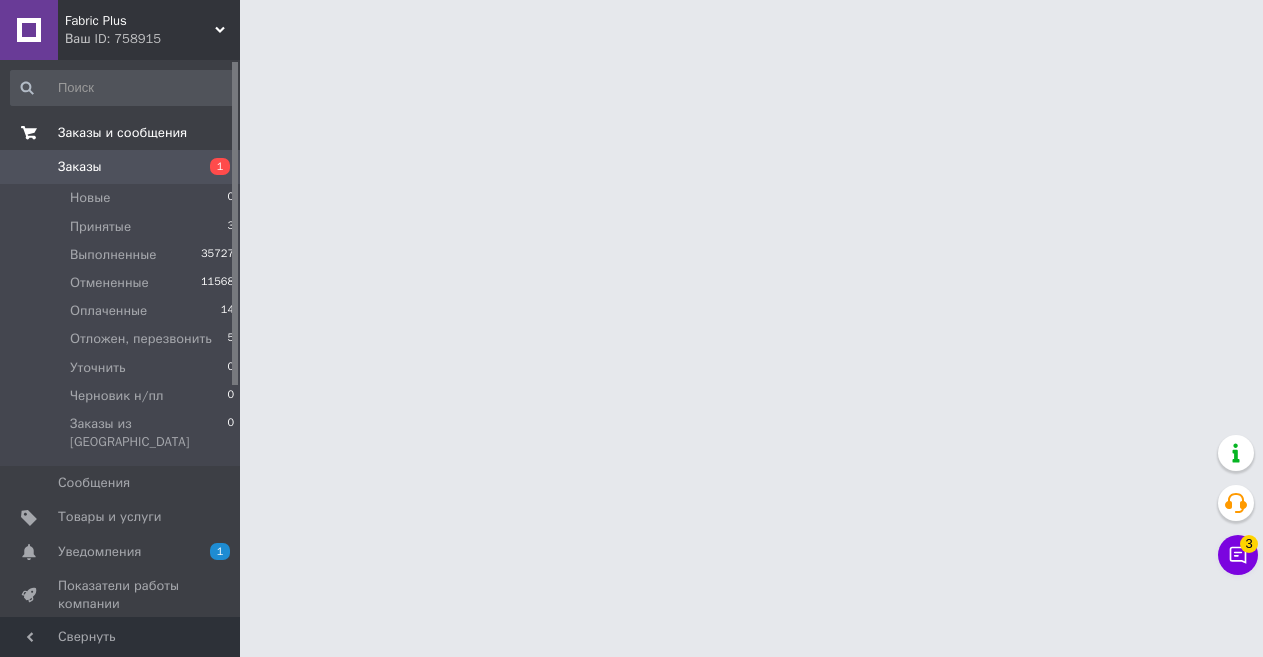 scroll, scrollTop: 0, scrollLeft: 0, axis: both 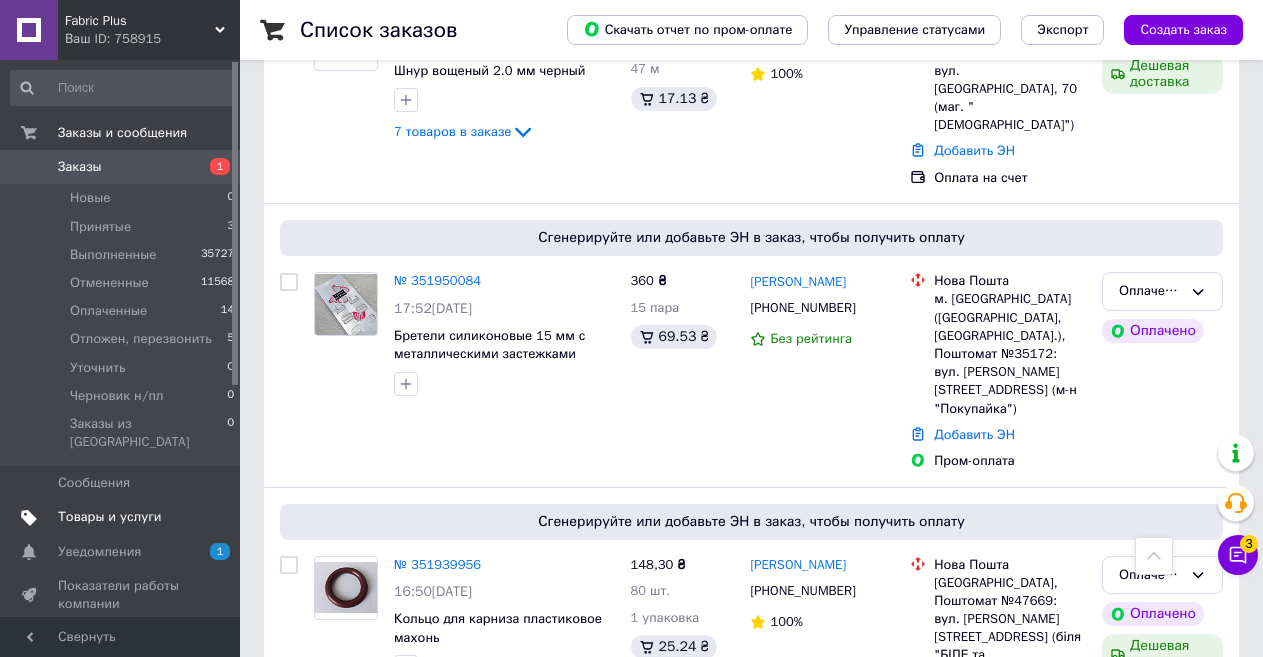 click on "Товары и услуги" at bounding box center (110, 517) 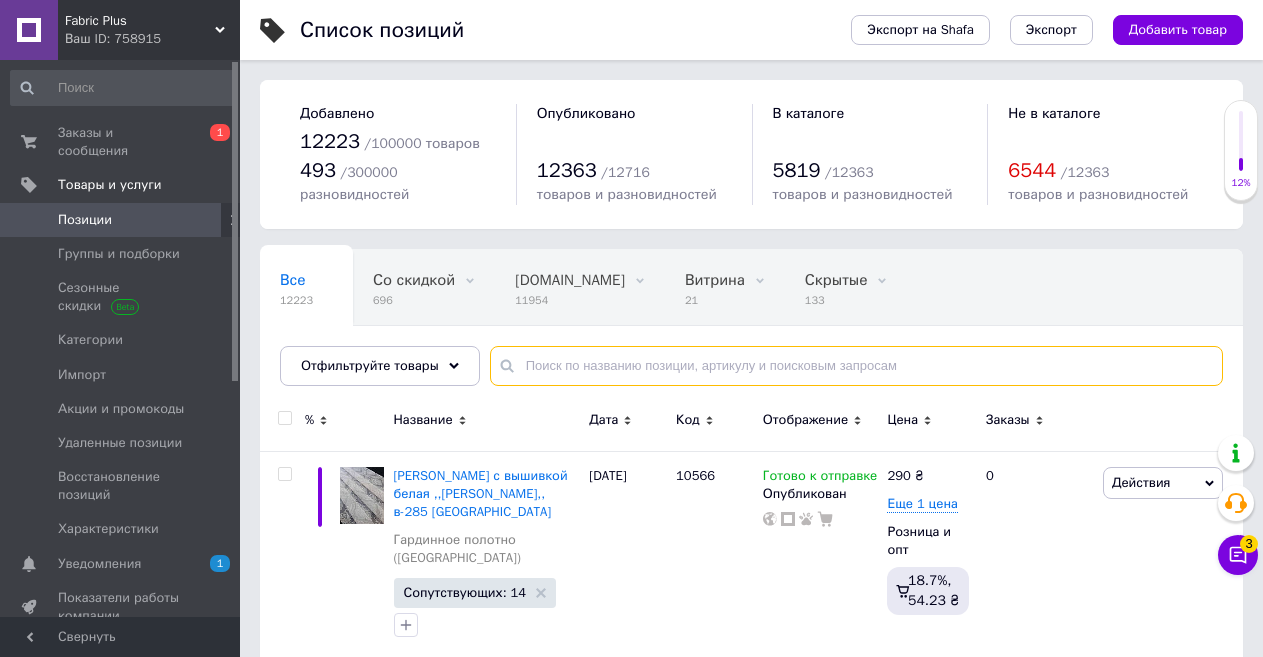 click at bounding box center (856, 366) 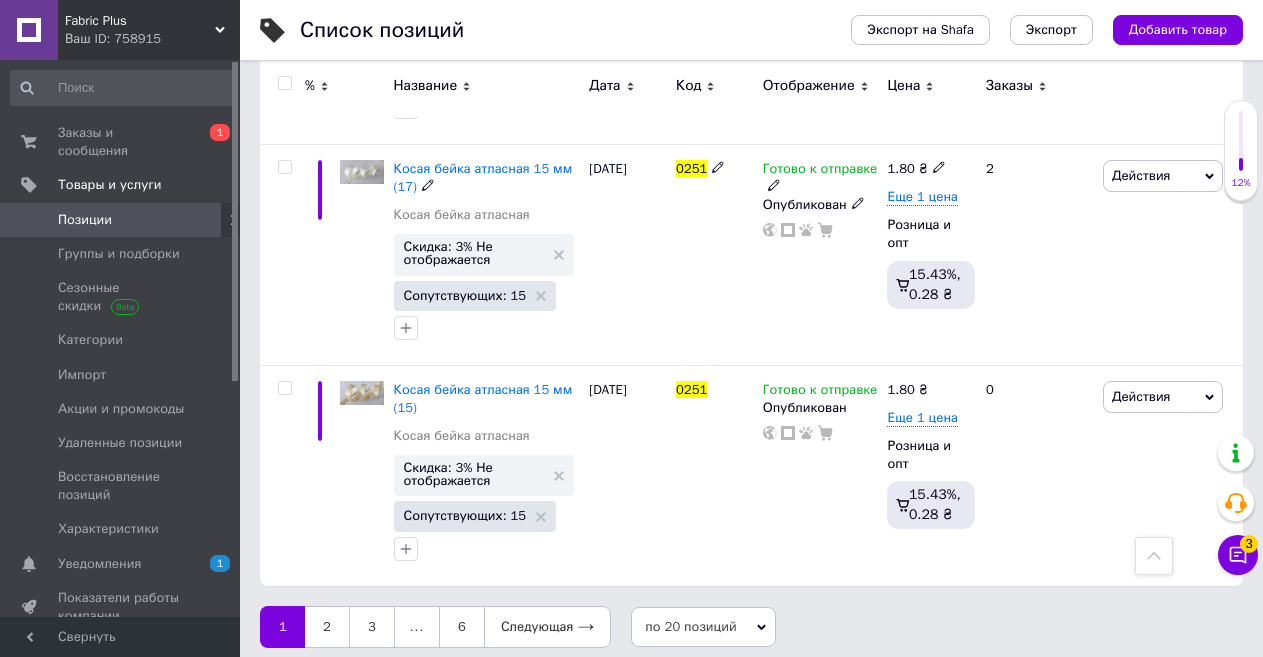 scroll, scrollTop: 4121, scrollLeft: 0, axis: vertical 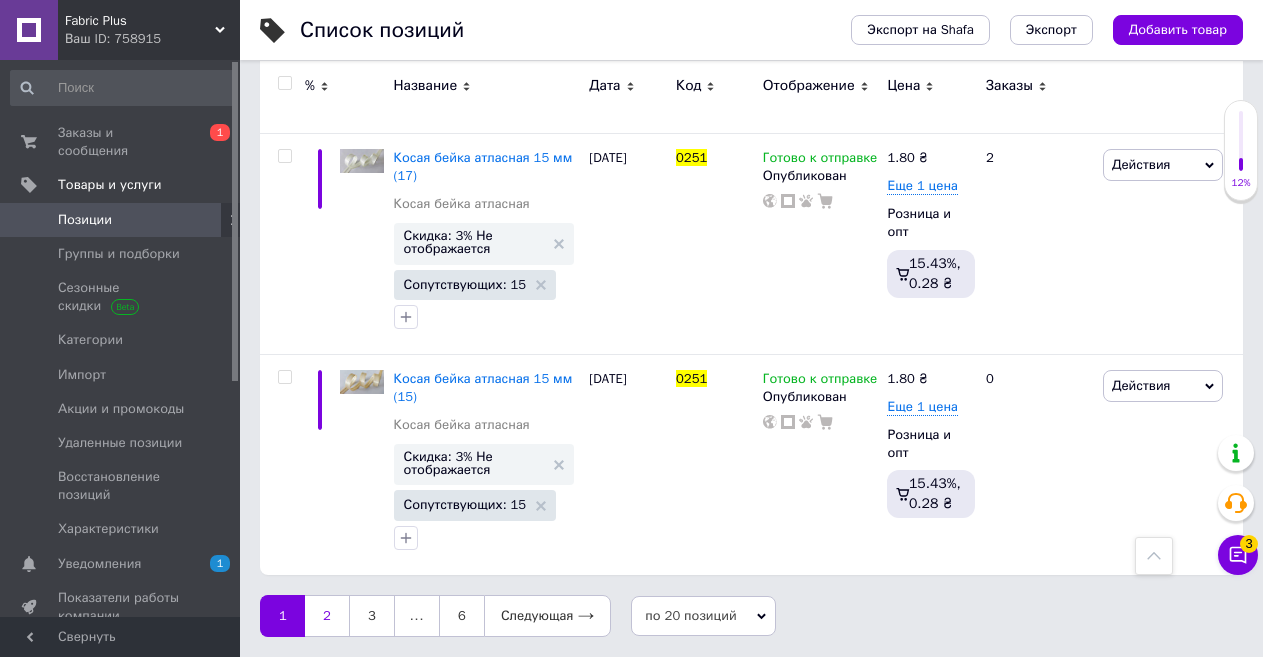 click on "2" at bounding box center [327, 616] 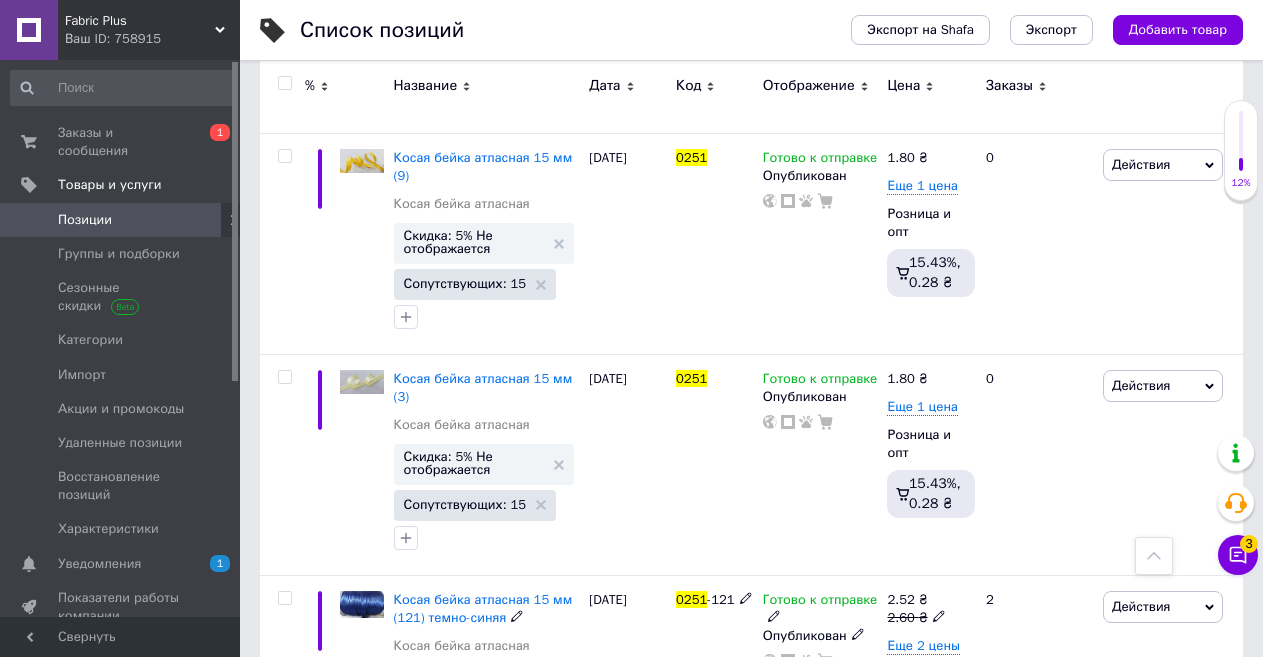 scroll, scrollTop: 197, scrollLeft: 0, axis: vertical 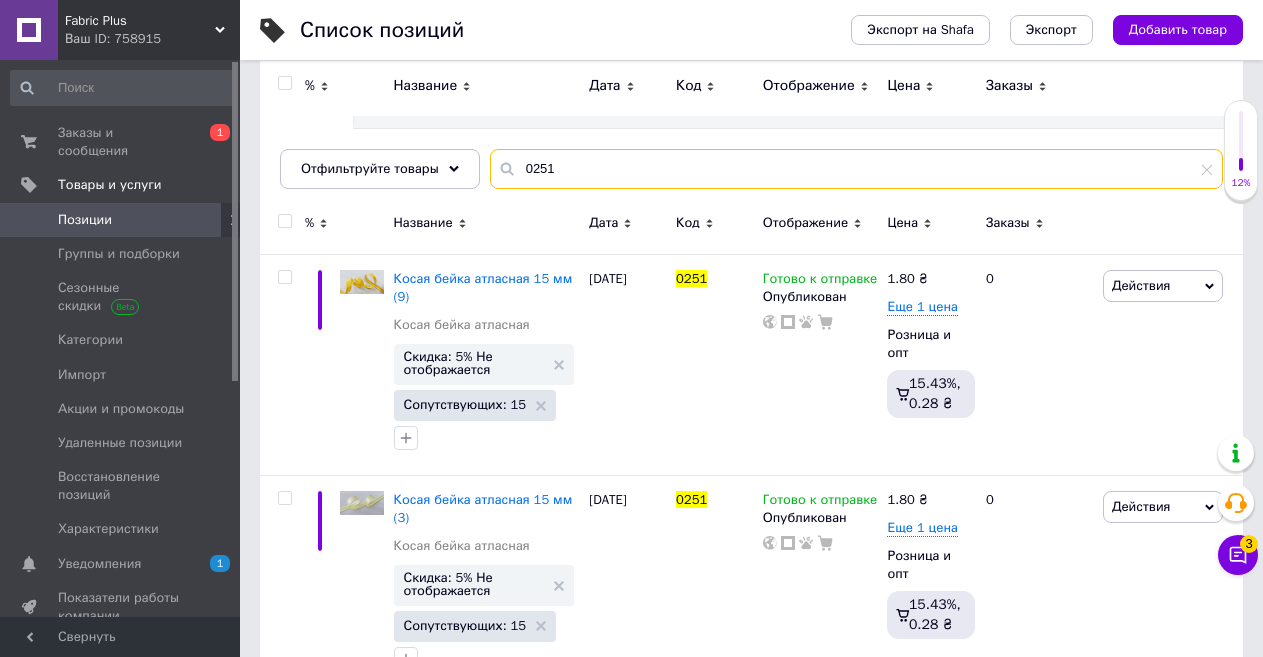 drag, startPoint x: 532, startPoint y: 167, endPoint x: 580, endPoint y: 175, distance: 48.6621 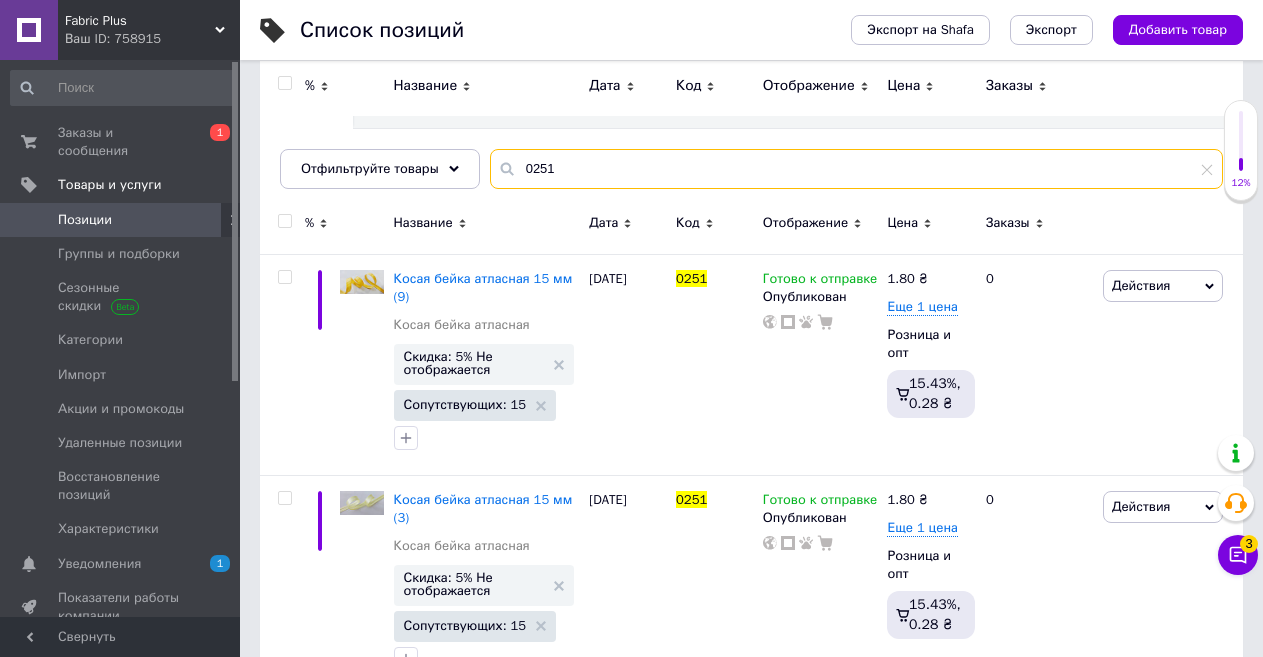 click on "0251" at bounding box center (856, 169) 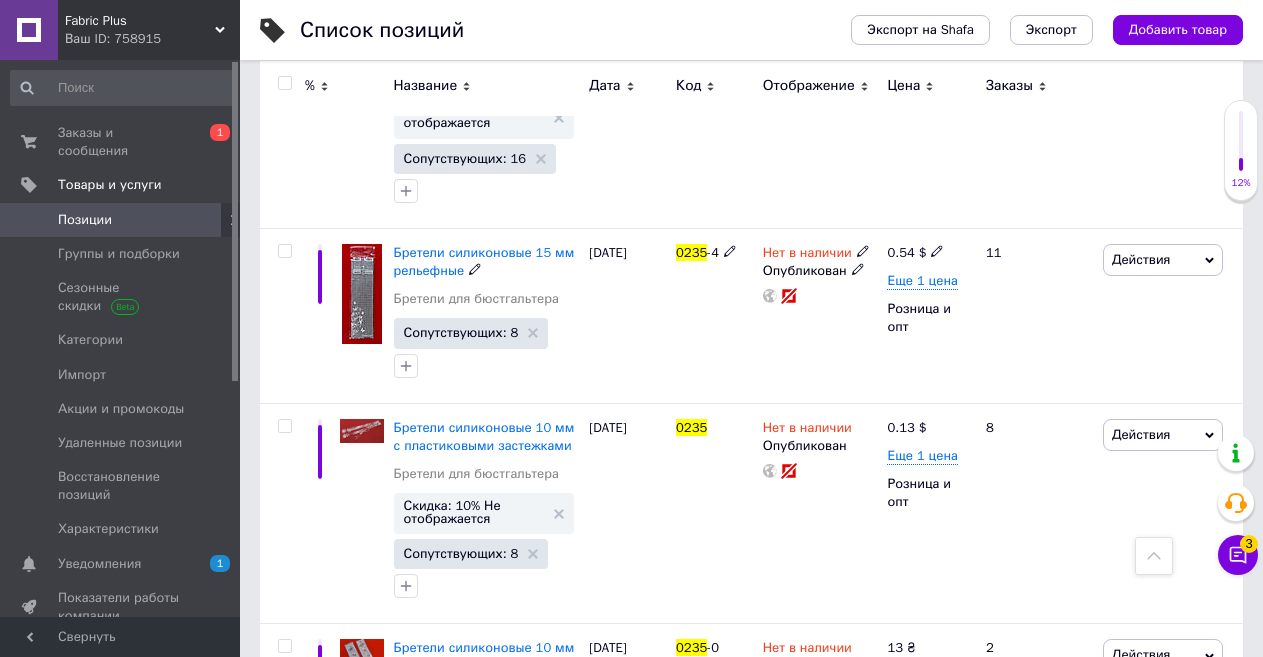 scroll, scrollTop: 1415, scrollLeft: 0, axis: vertical 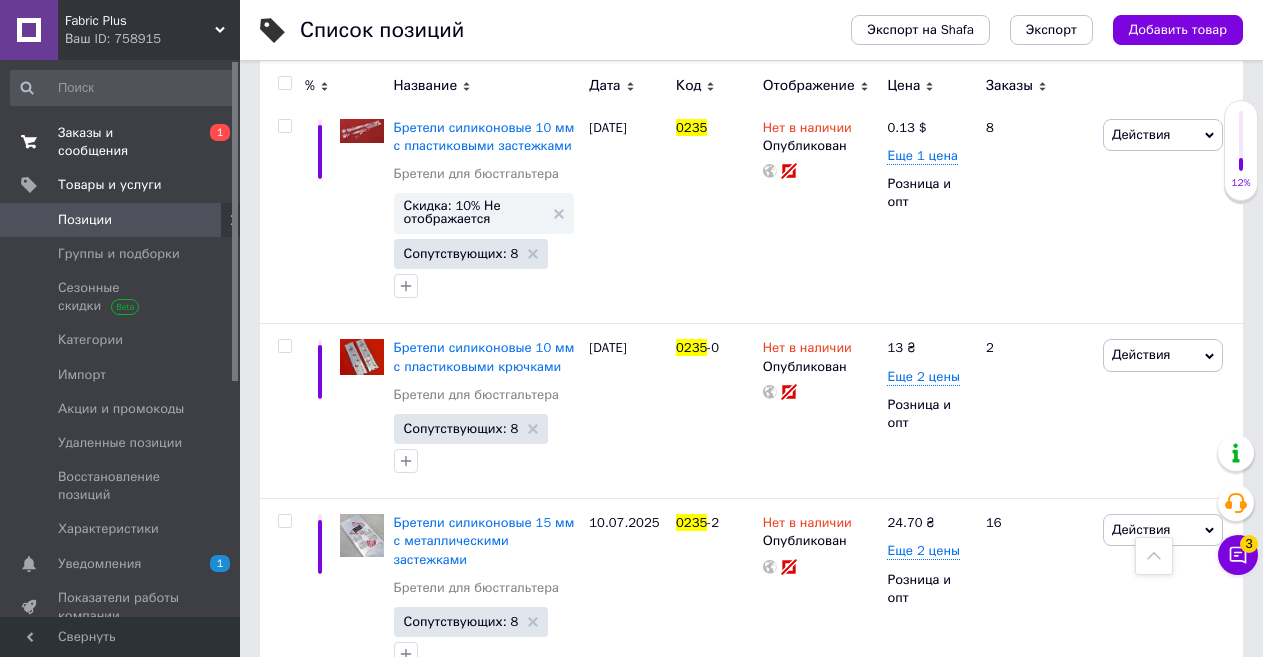 type on "0235" 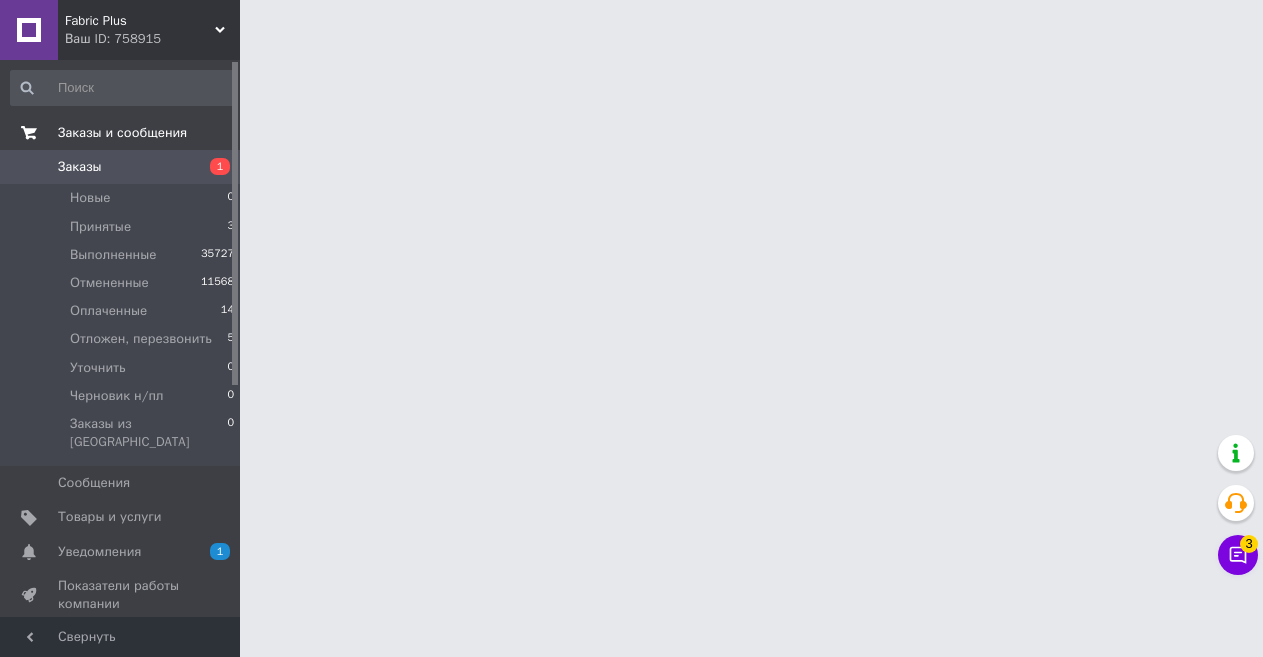 scroll, scrollTop: 0, scrollLeft: 0, axis: both 